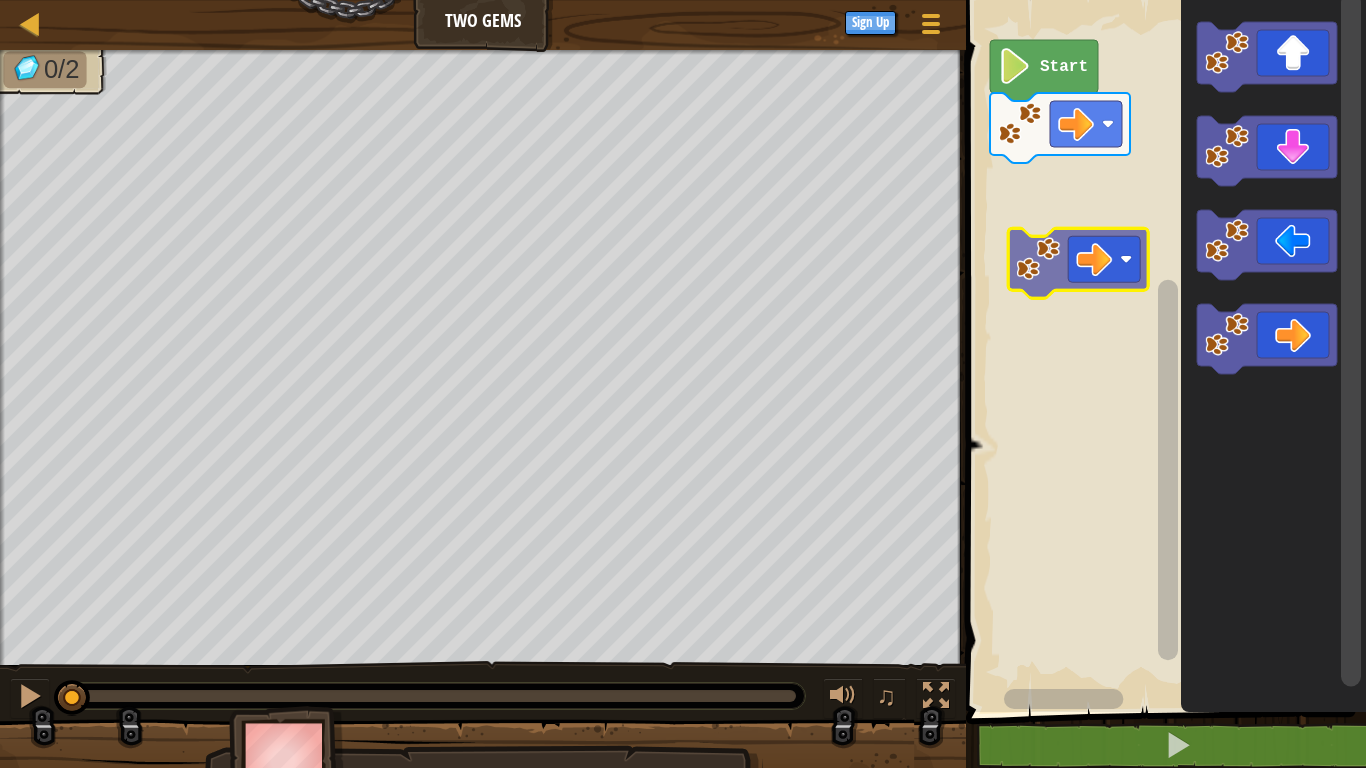 scroll, scrollTop: 0, scrollLeft: 0, axis: both 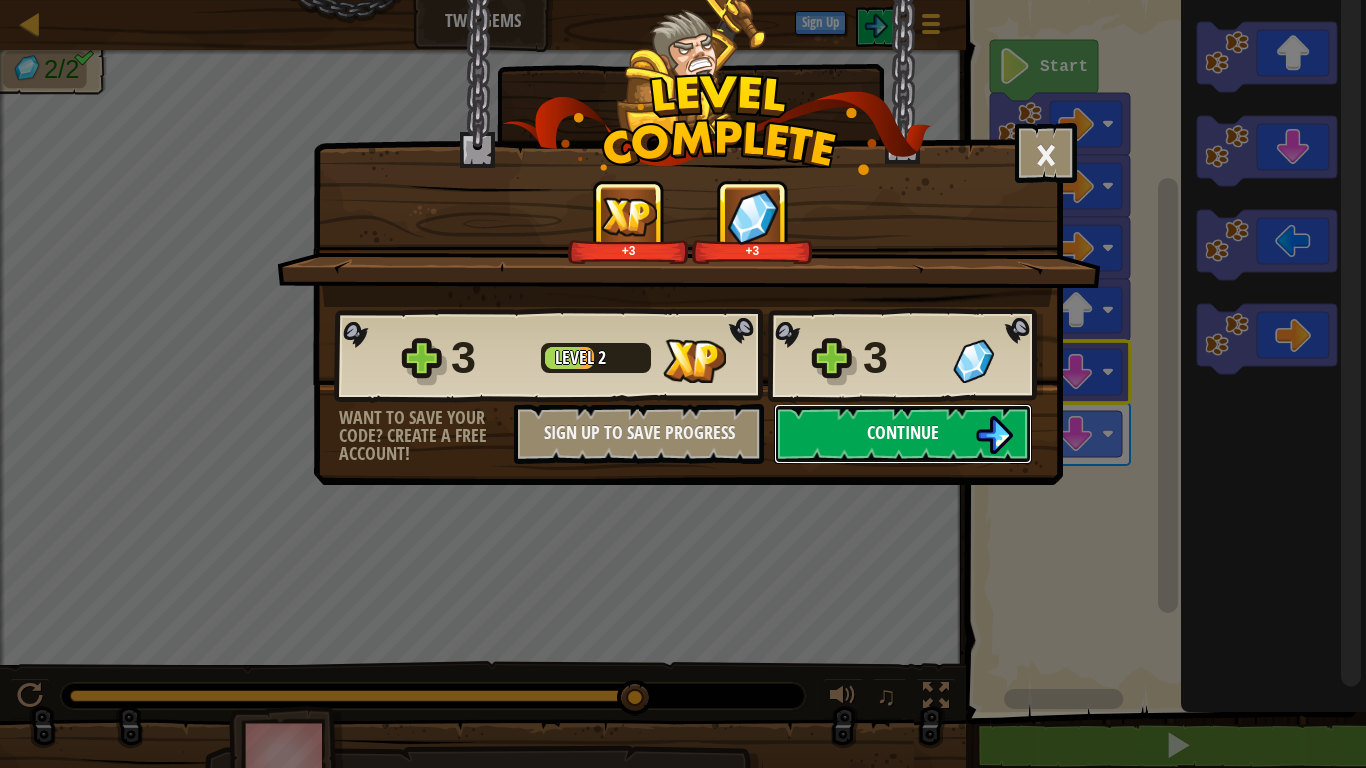 click on "Continue" at bounding box center [903, 434] 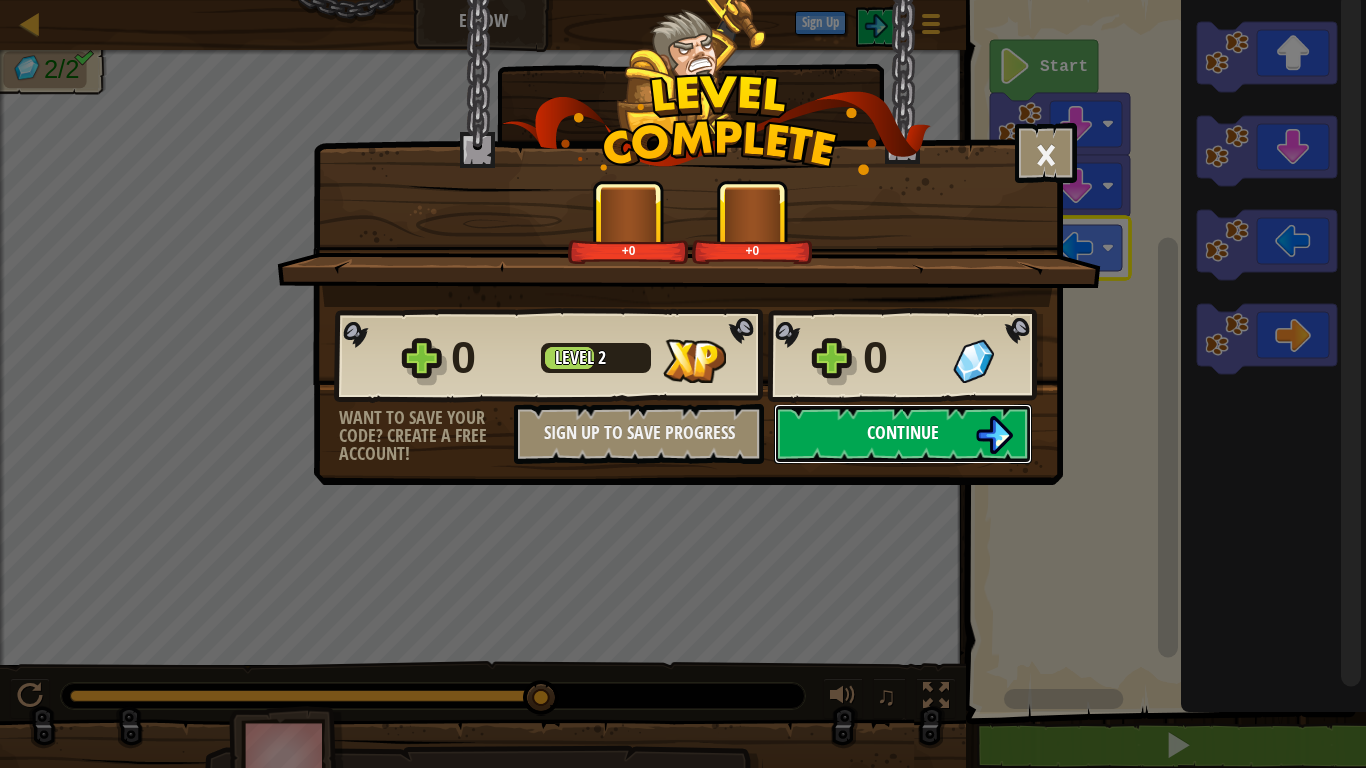 click on "Continue" at bounding box center [903, 434] 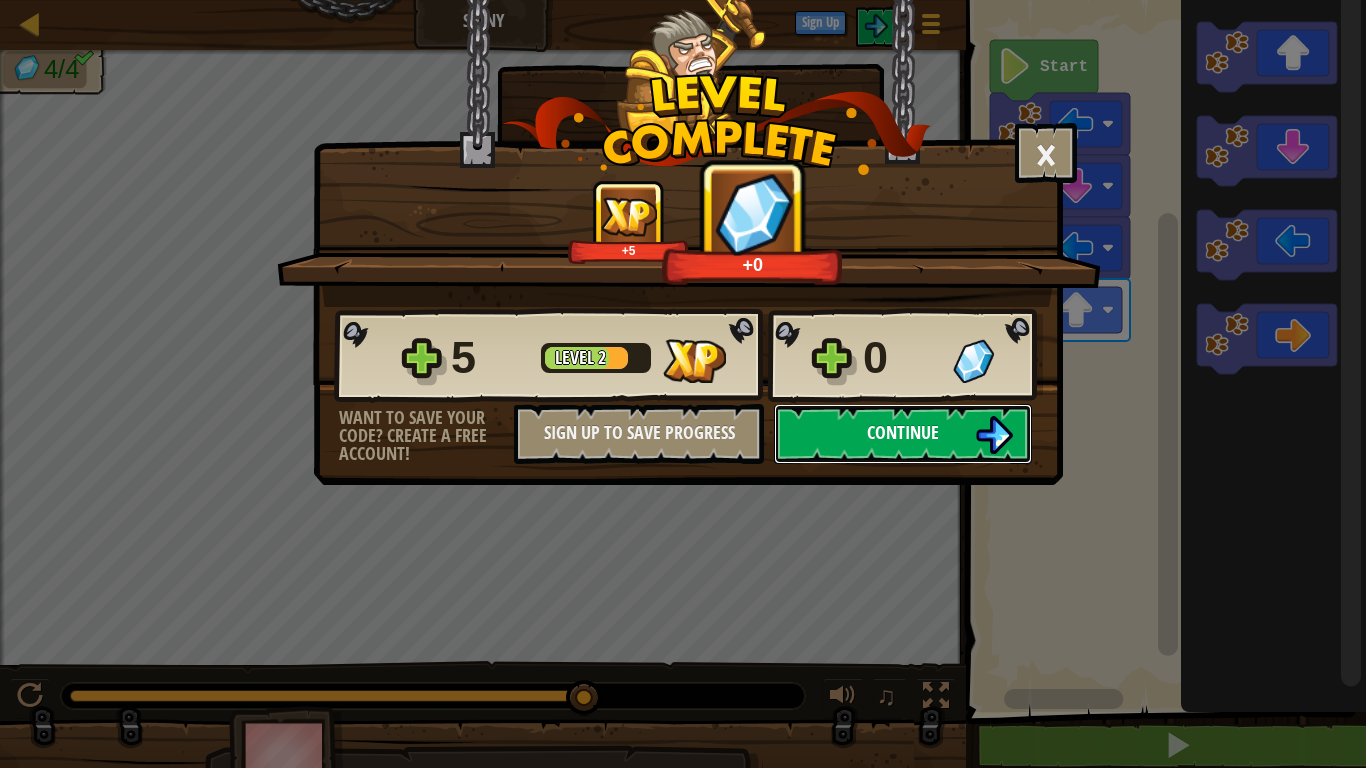 click on "Continue" at bounding box center [903, 434] 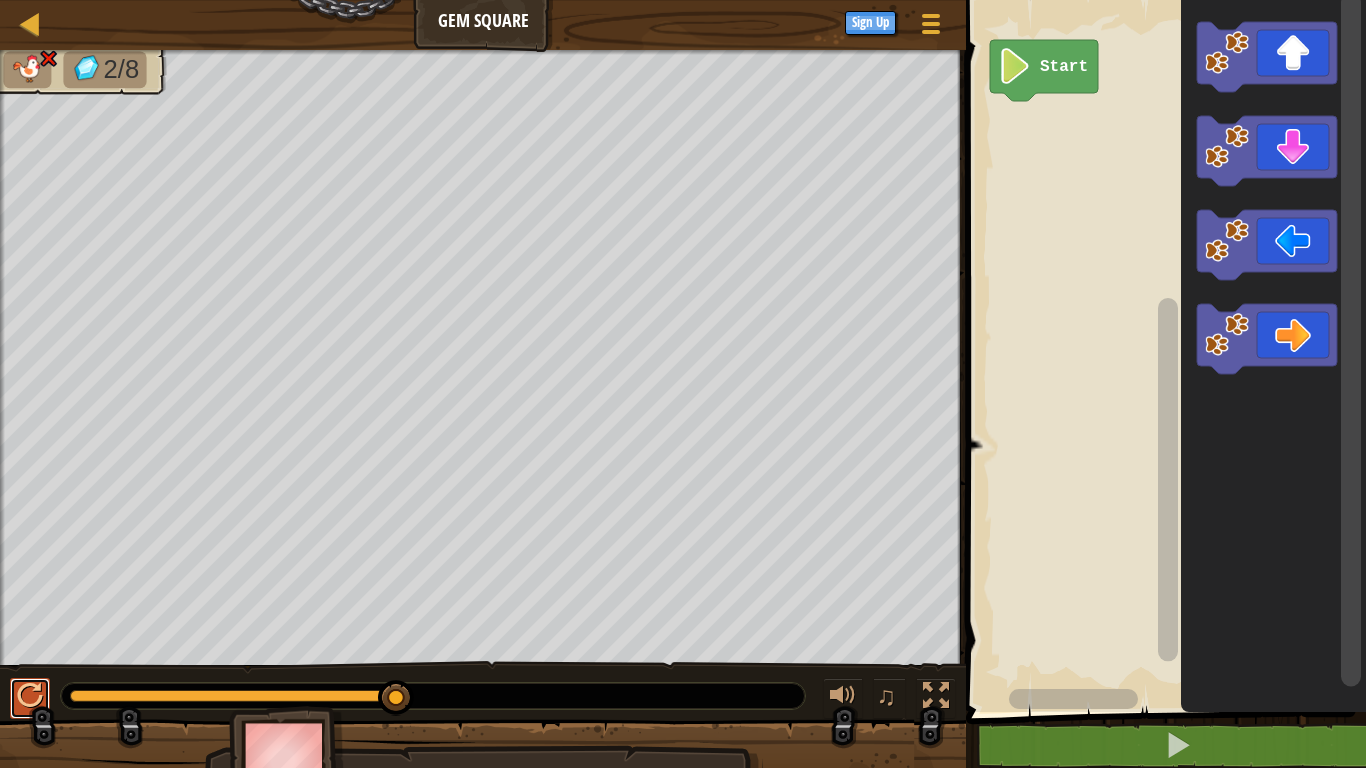 click at bounding box center (30, 696) 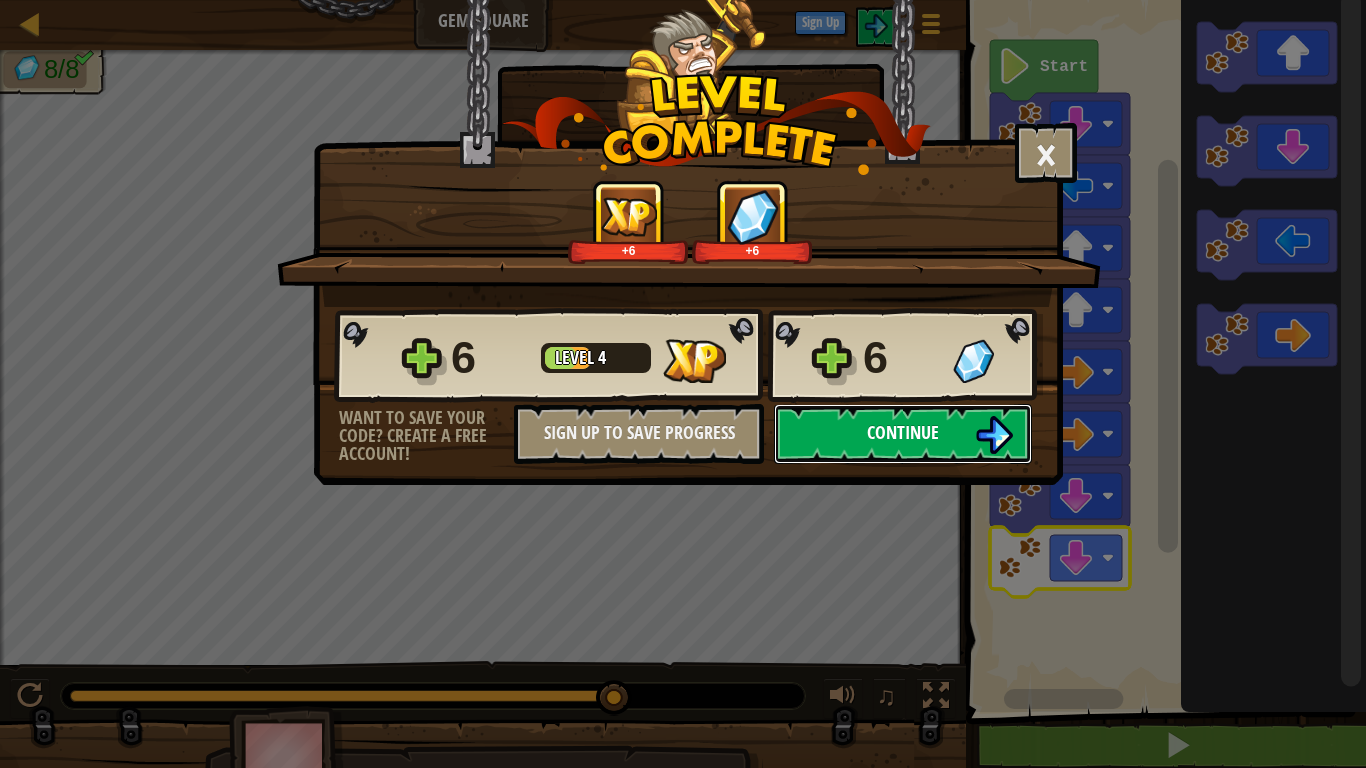 click on "Continue" at bounding box center [903, 432] 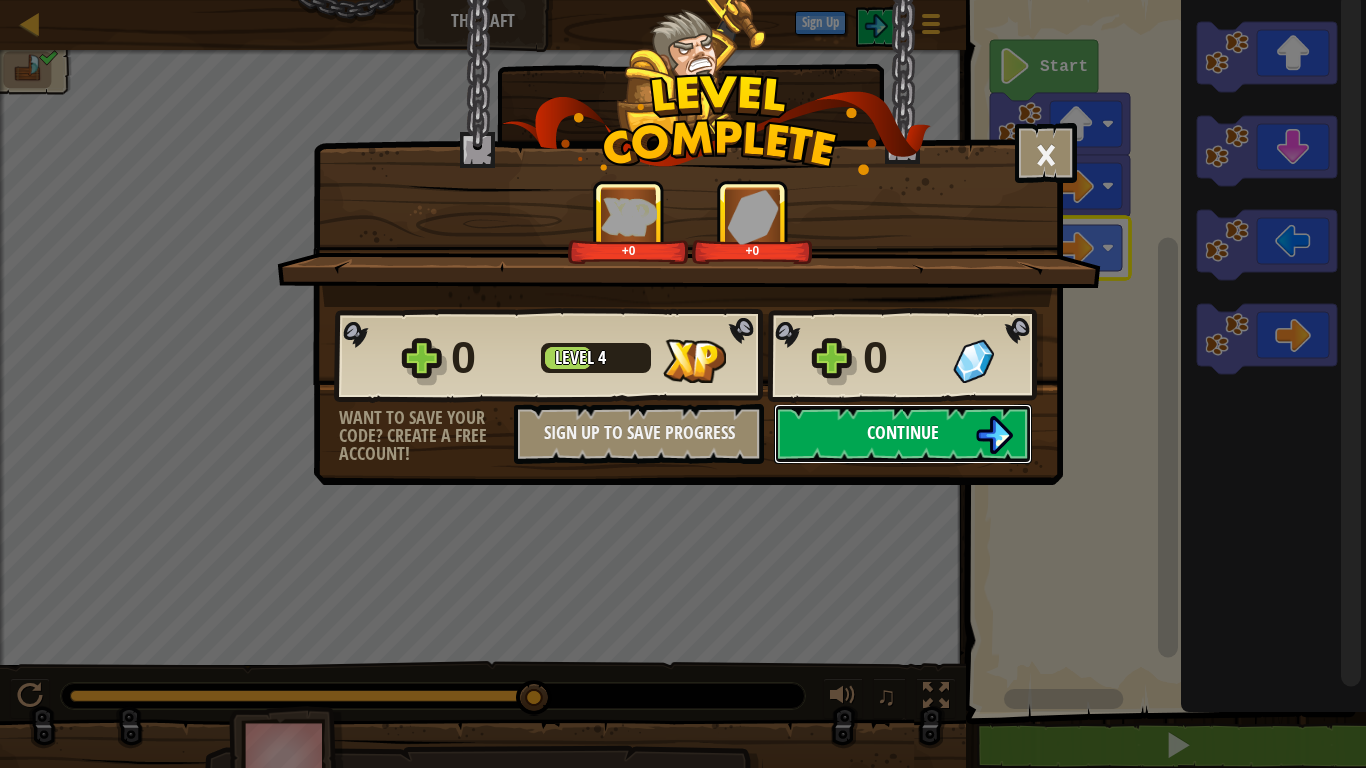 click on "Continue" at bounding box center [903, 434] 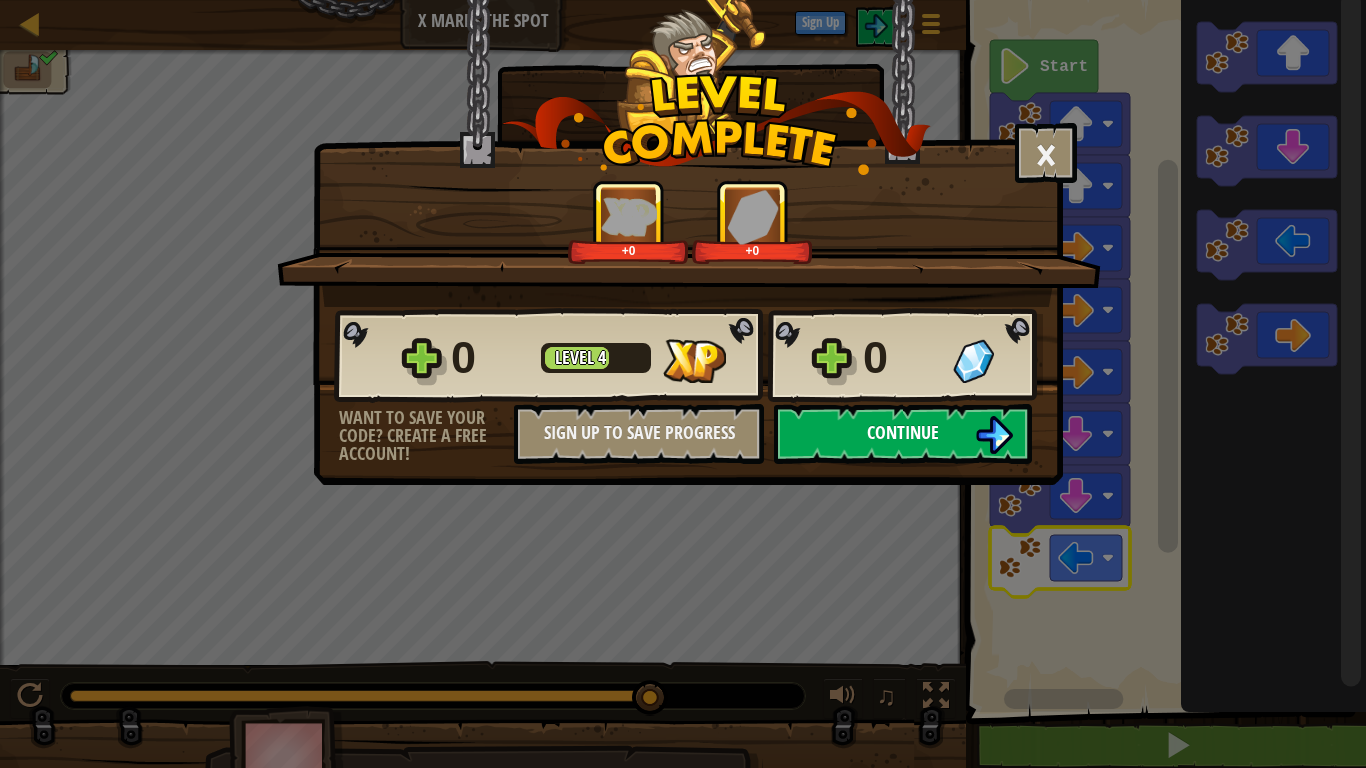 click on "Continue" at bounding box center (903, 434) 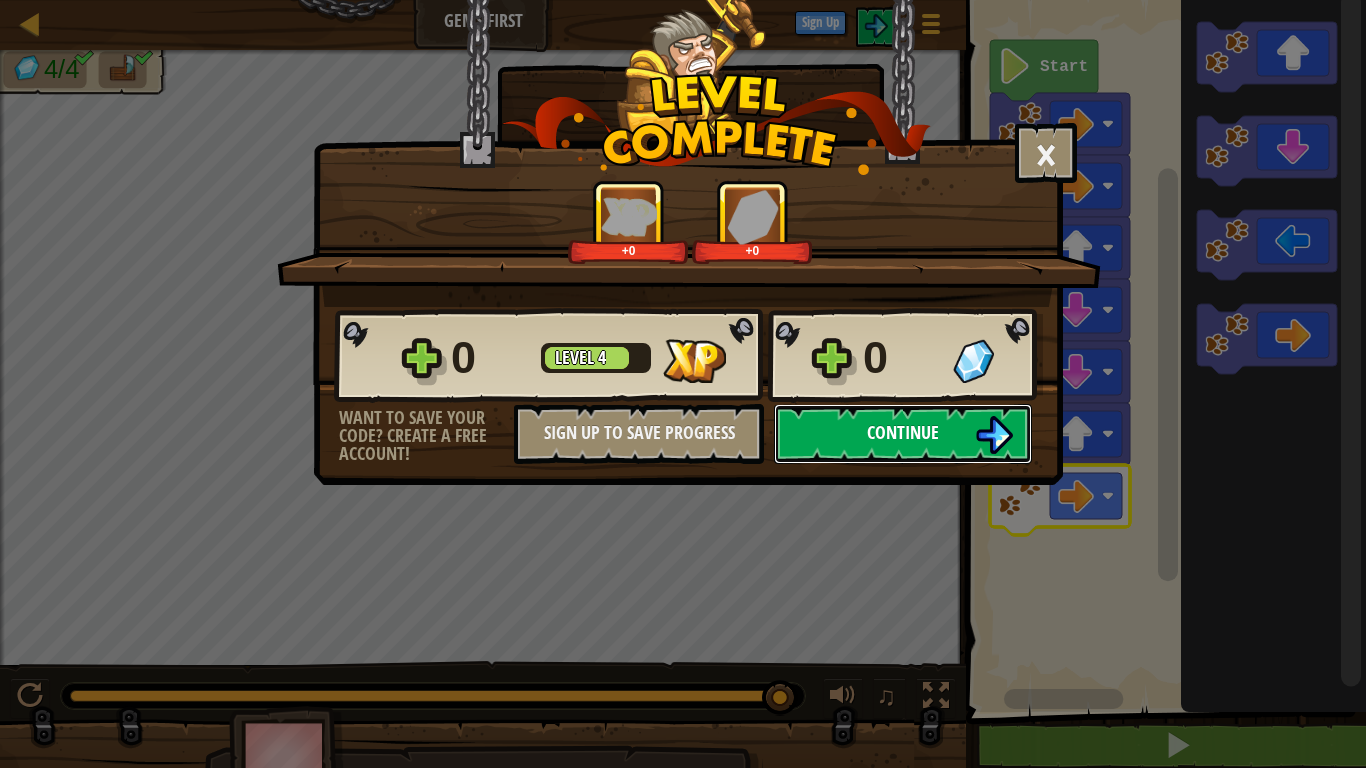 click at bounding box center [994, 435] 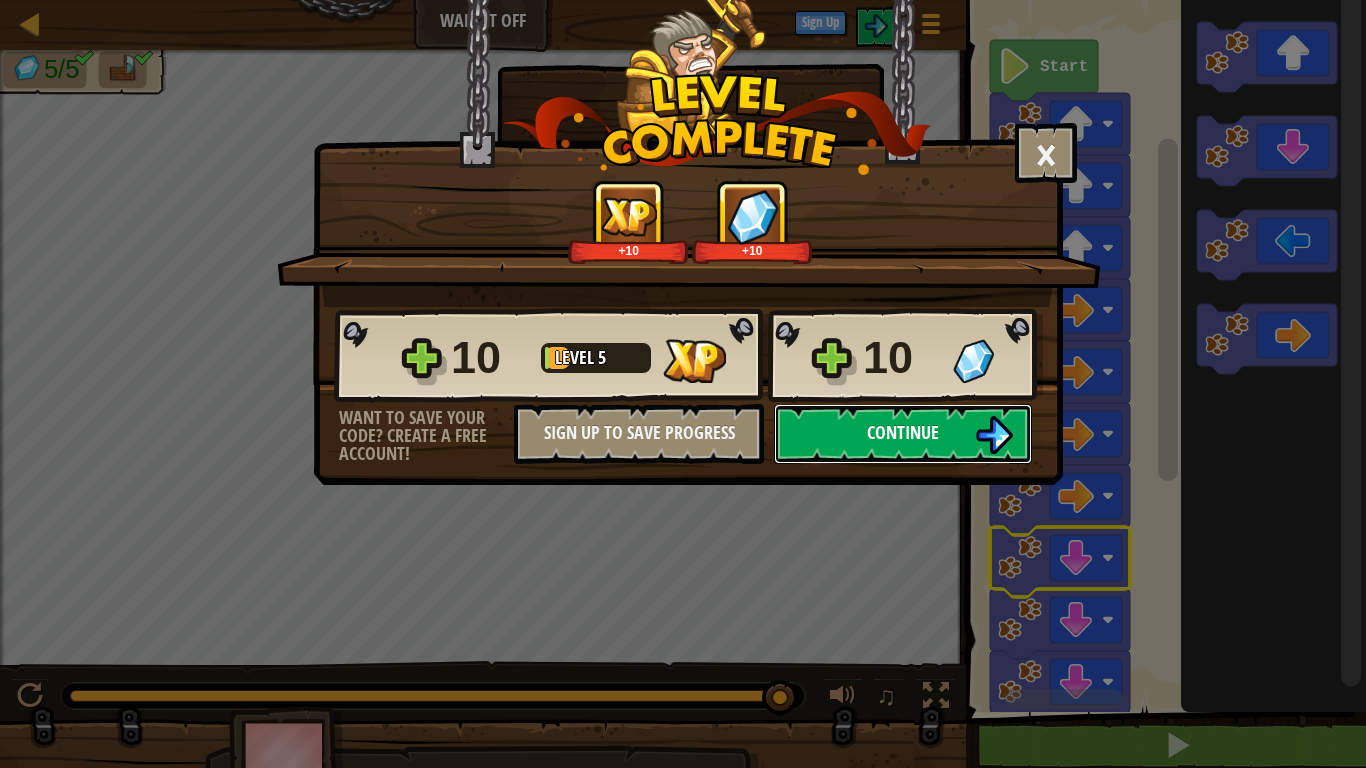 click on "Continue" at bounding box center [903, 434] 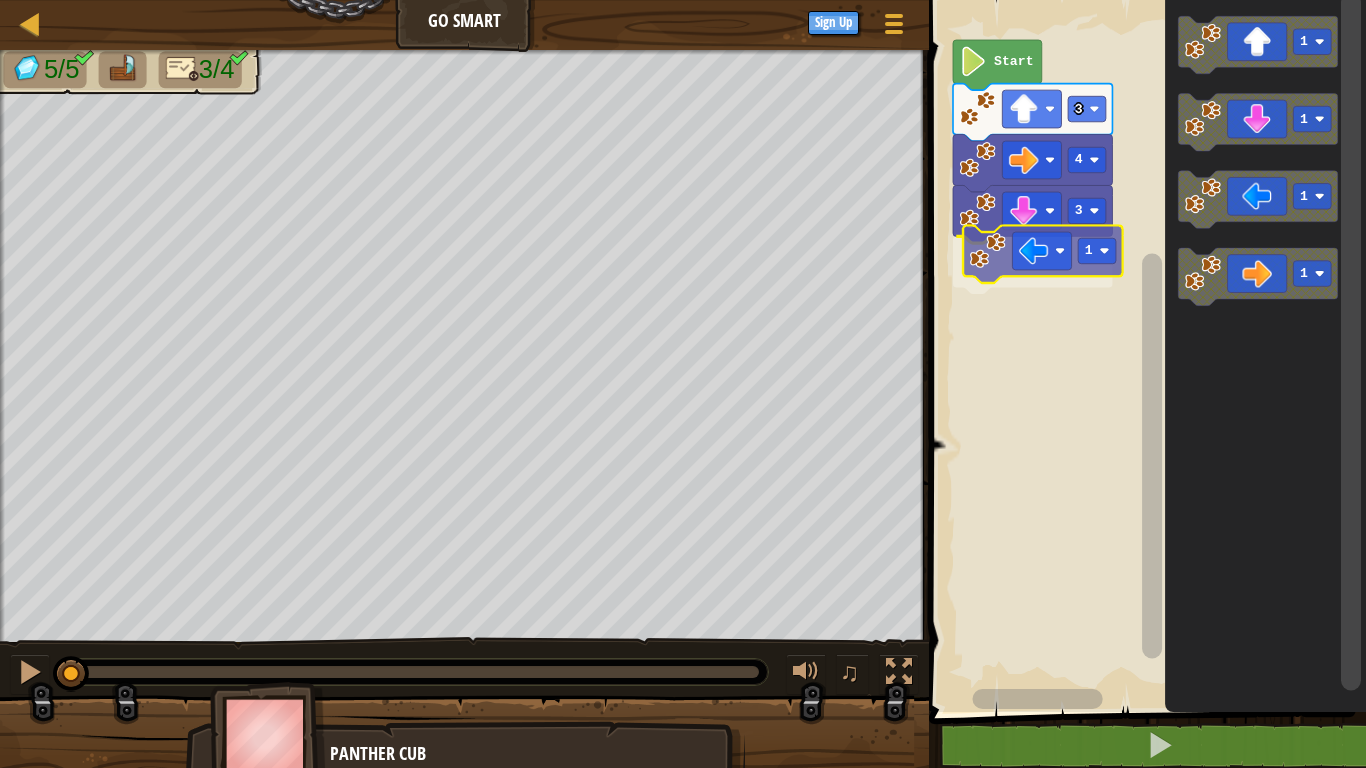 click on "3 1 4 3 Start 1 1 1 1 1" at bounding box center [1144, 351] 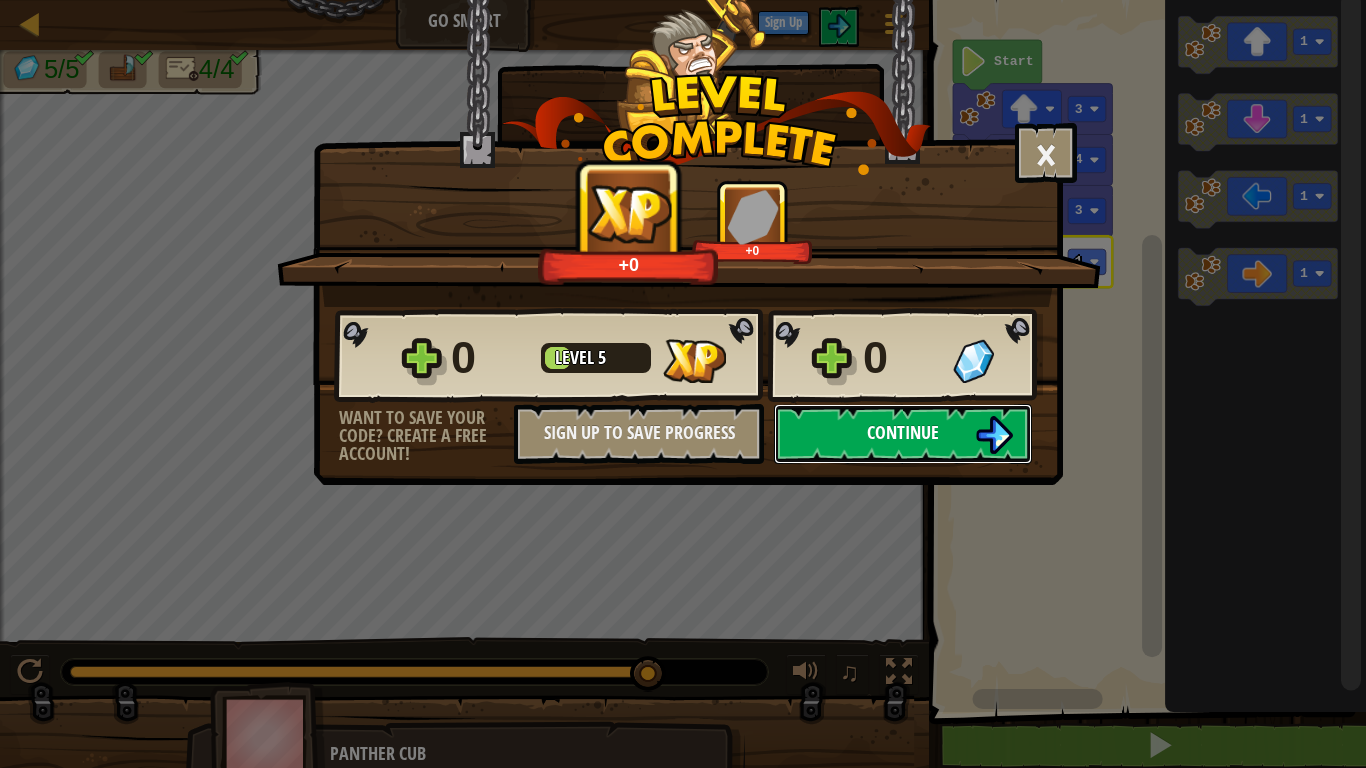 click on "Continue" at bounding box center (903, 434) 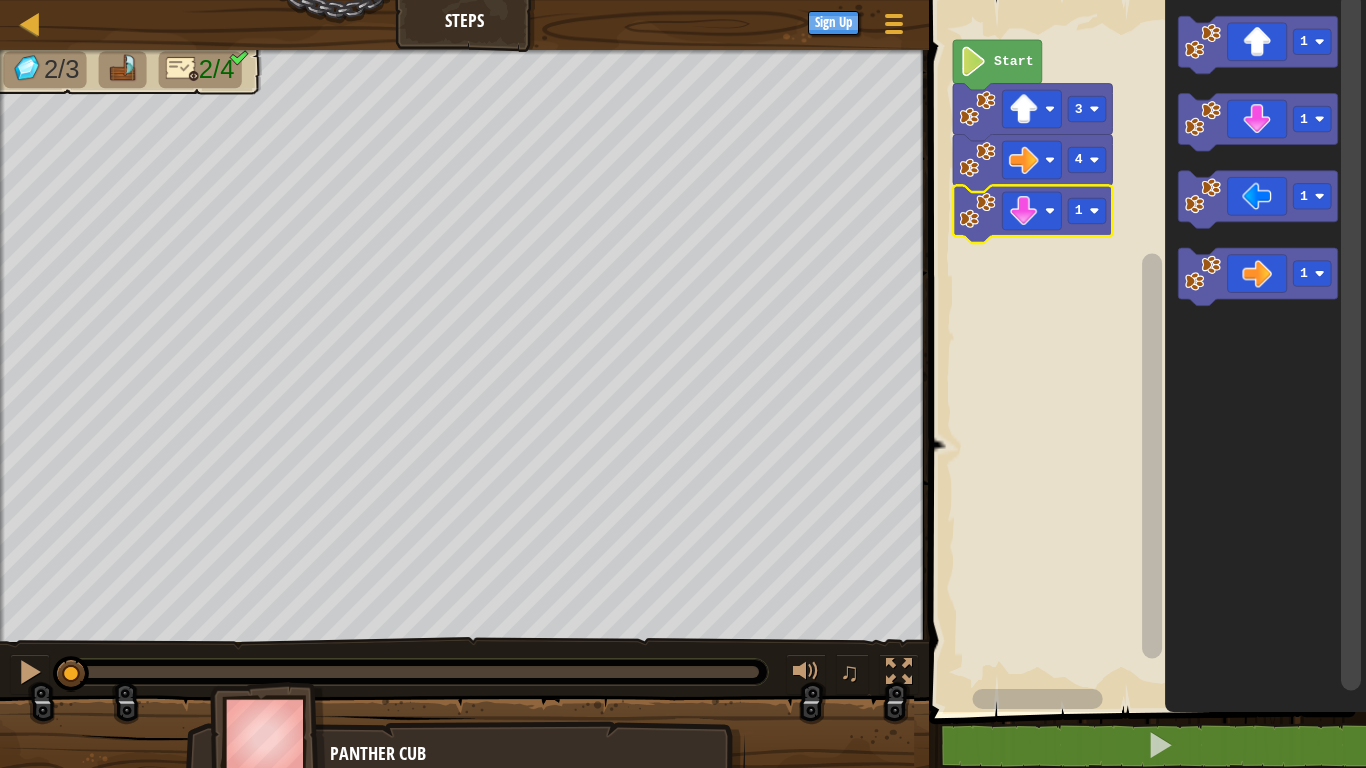 click 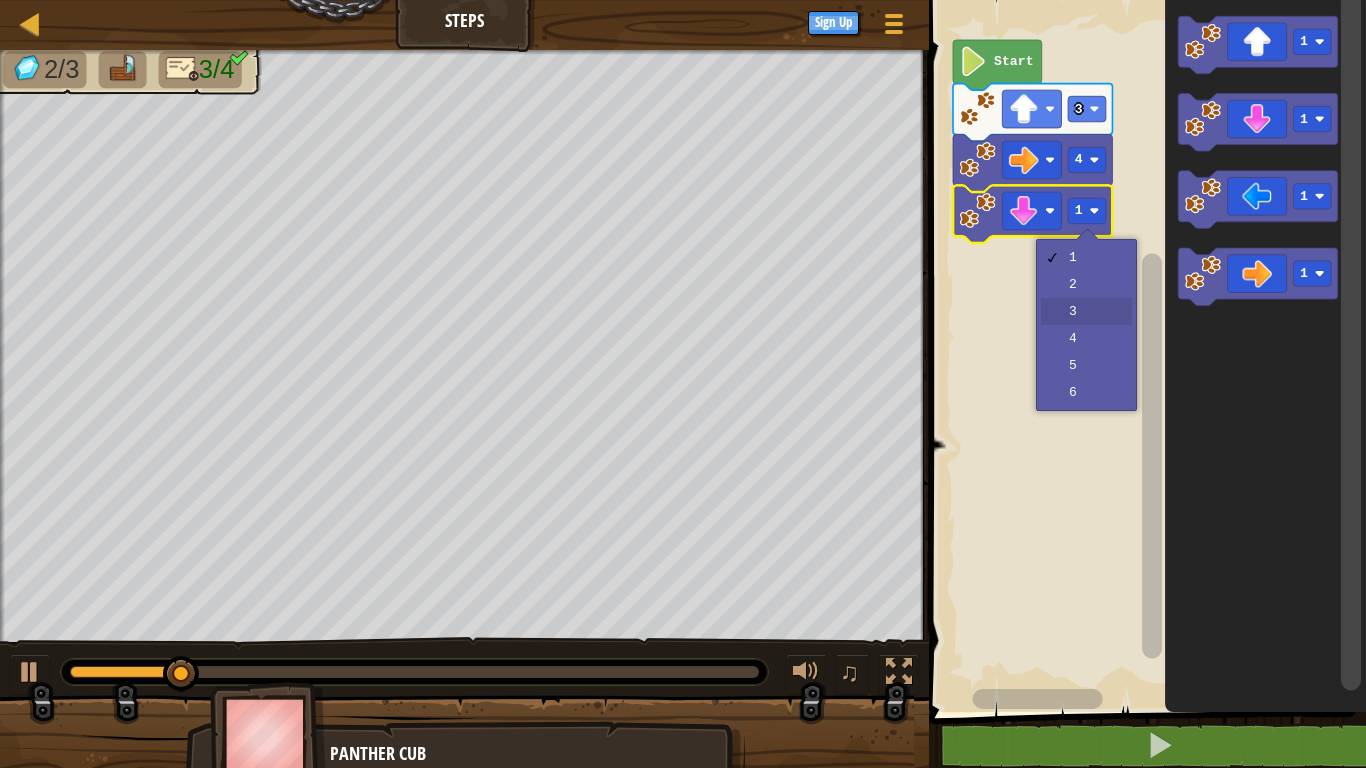 click 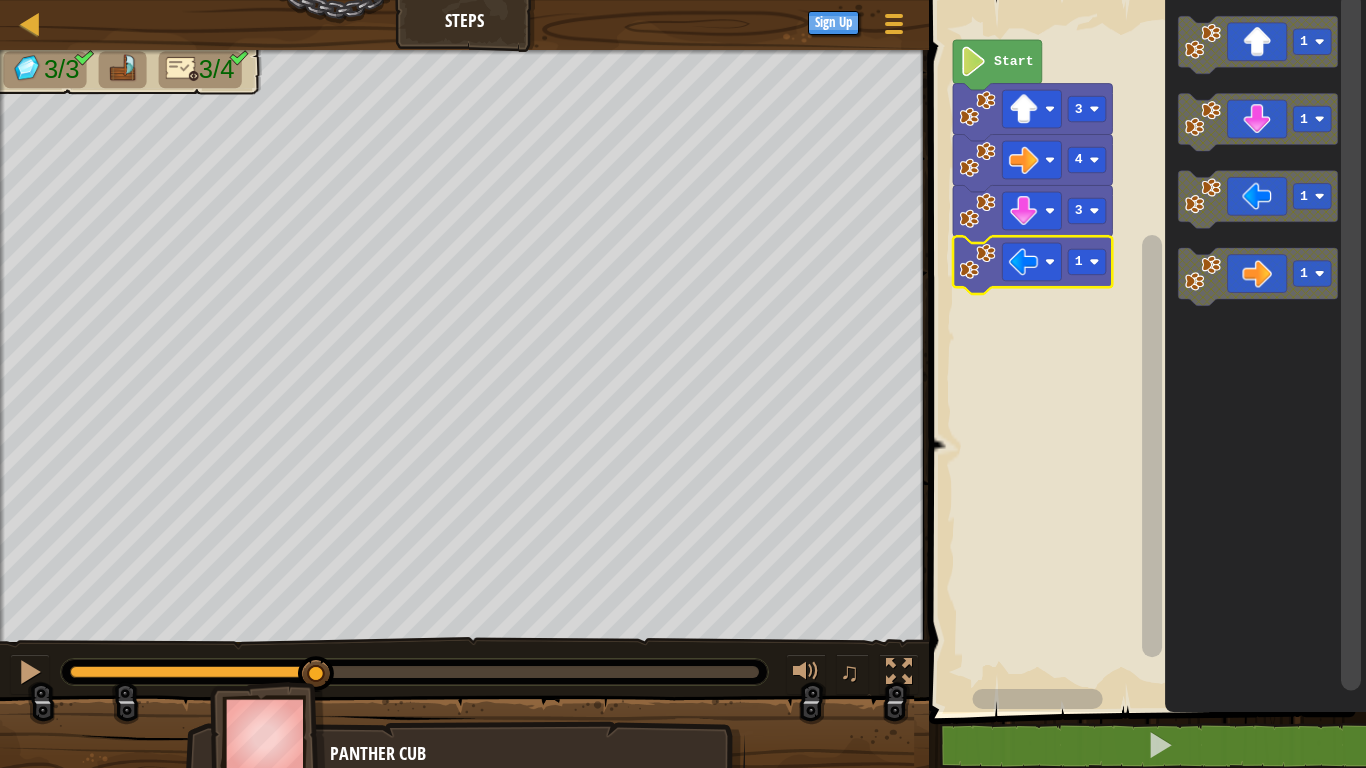click at bounding box center (0, 0) 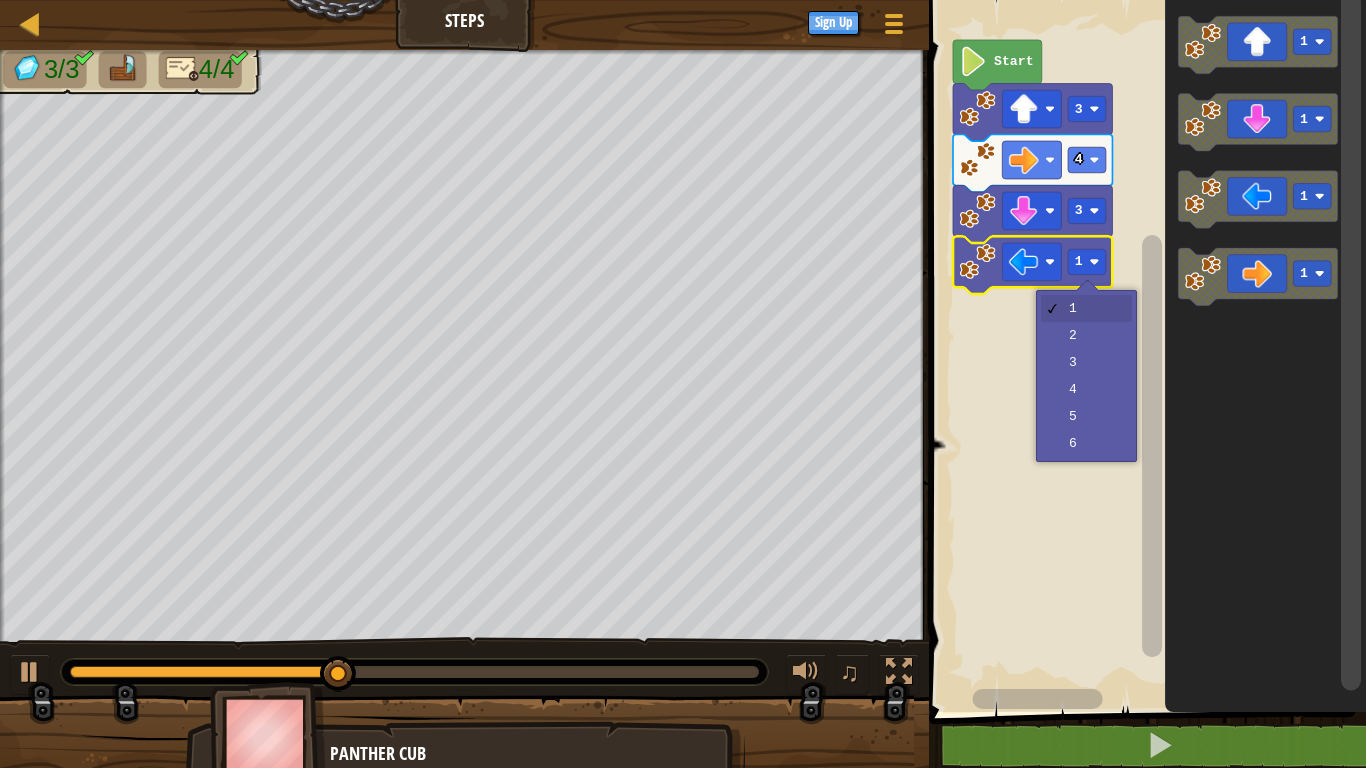 click 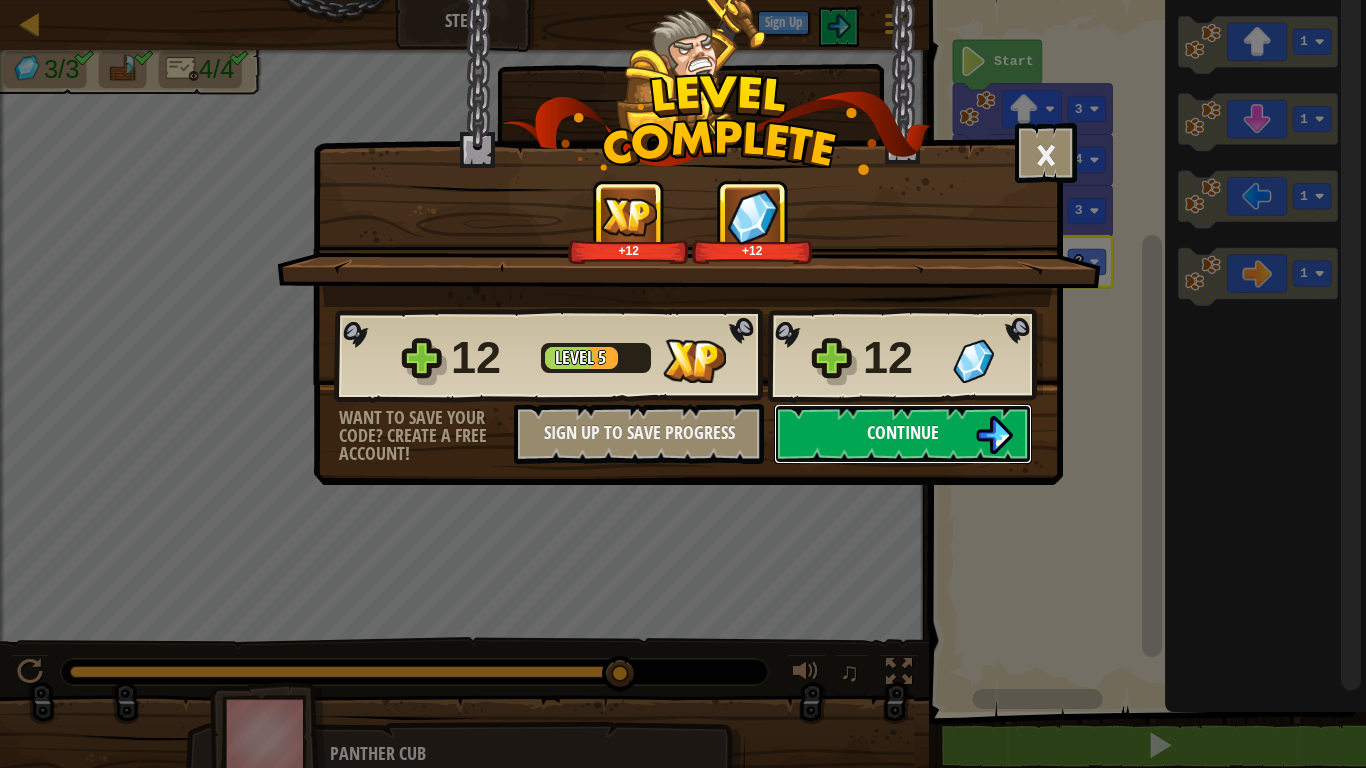 click on "Continue" at bounding box center (903, 434) 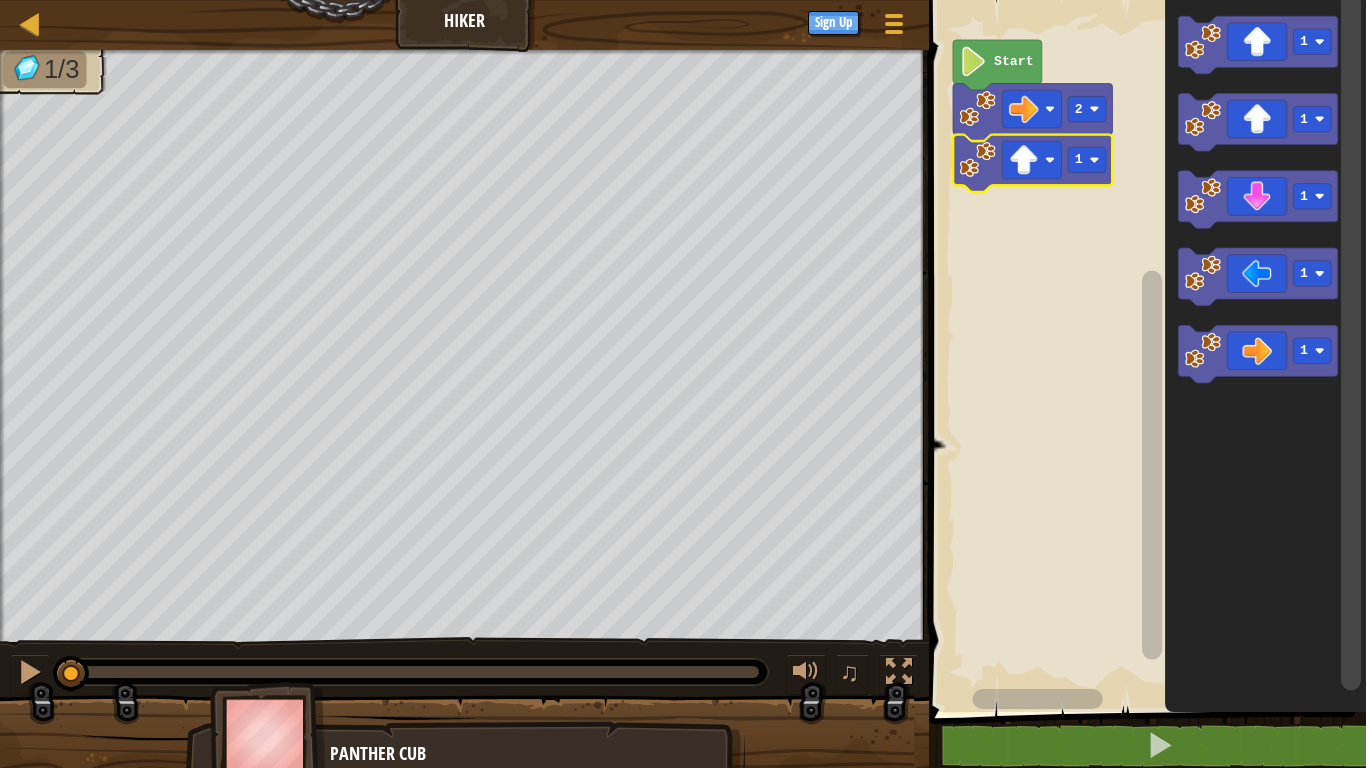 click on "1" 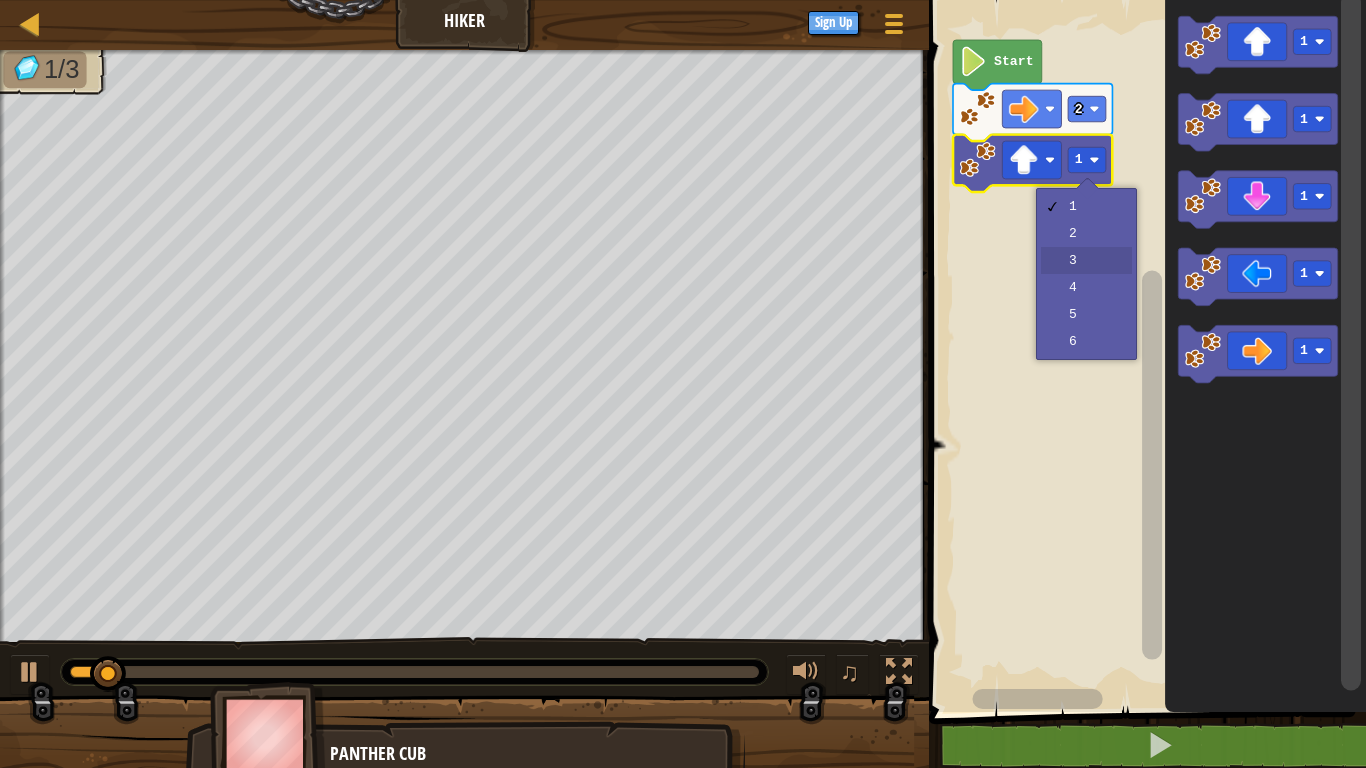 click 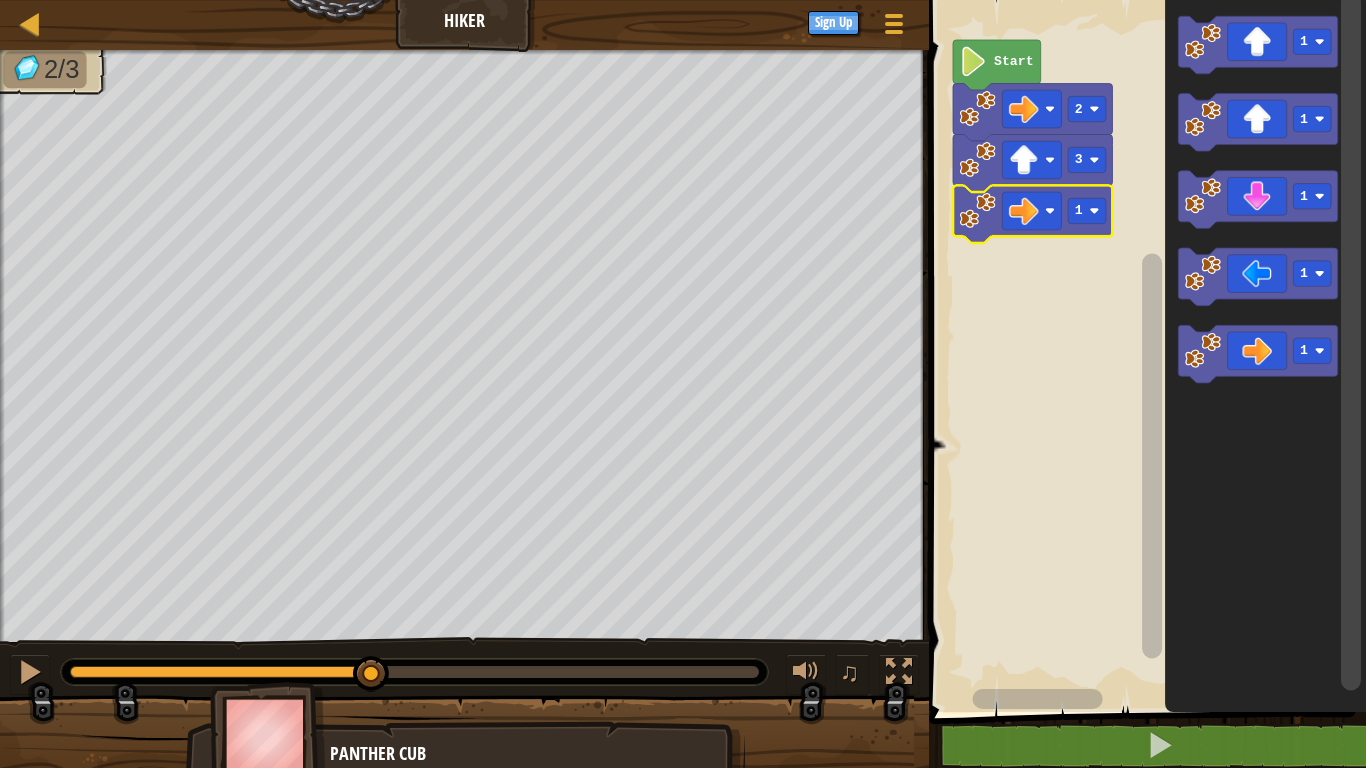 click 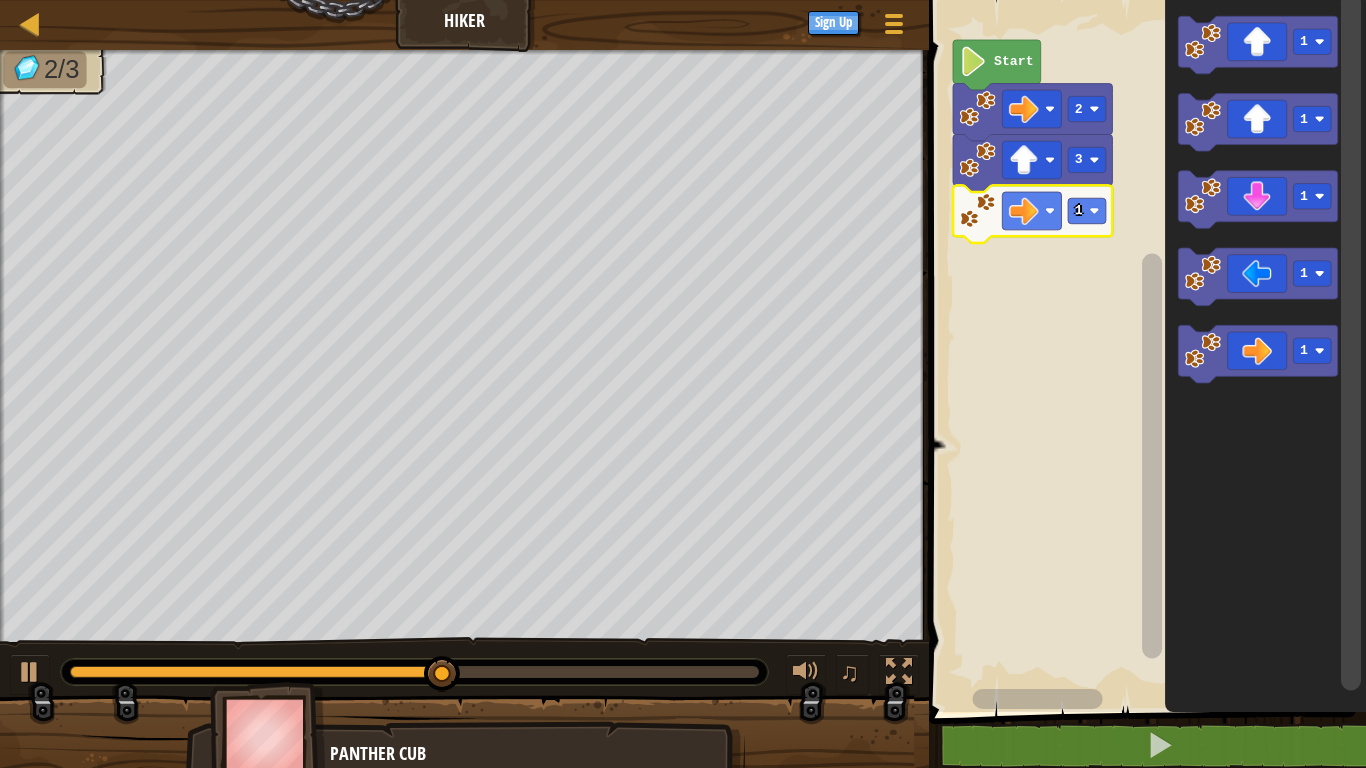 click 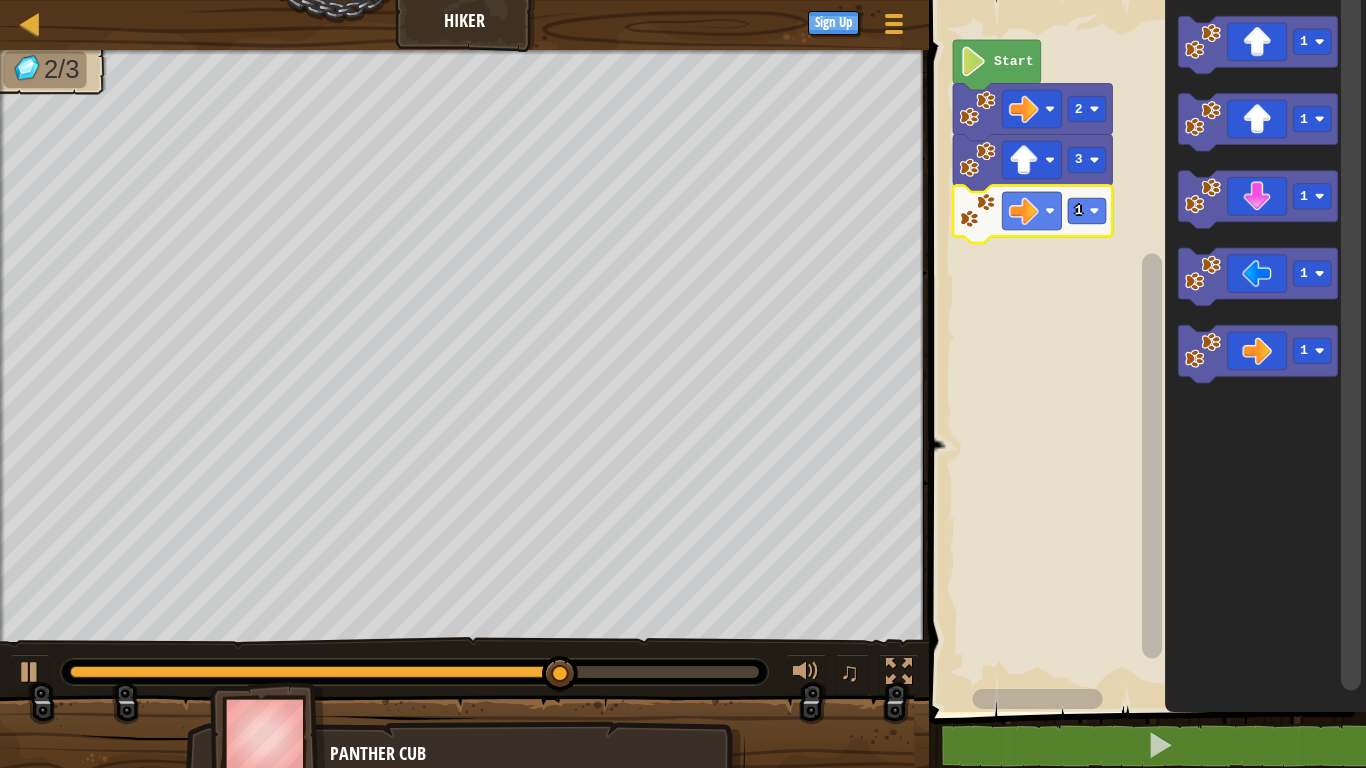 click on "1" 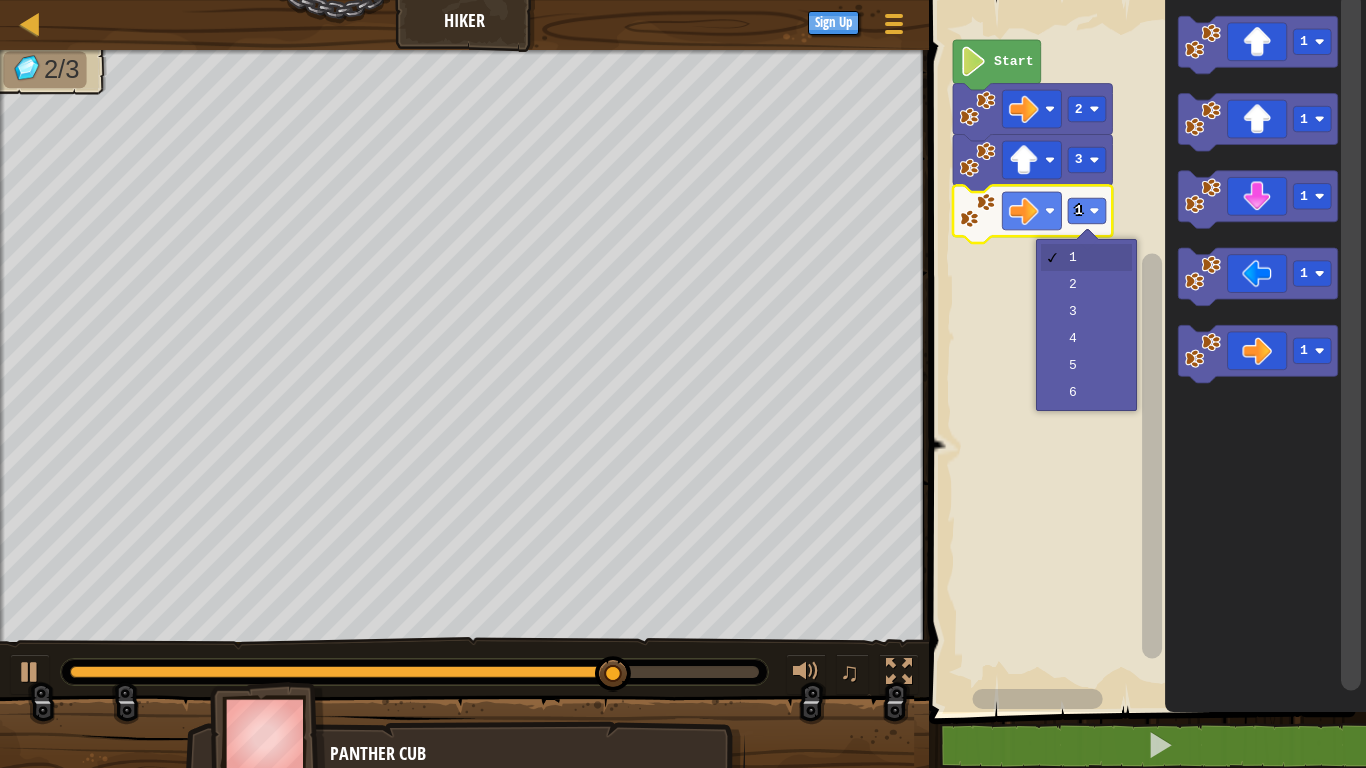 click 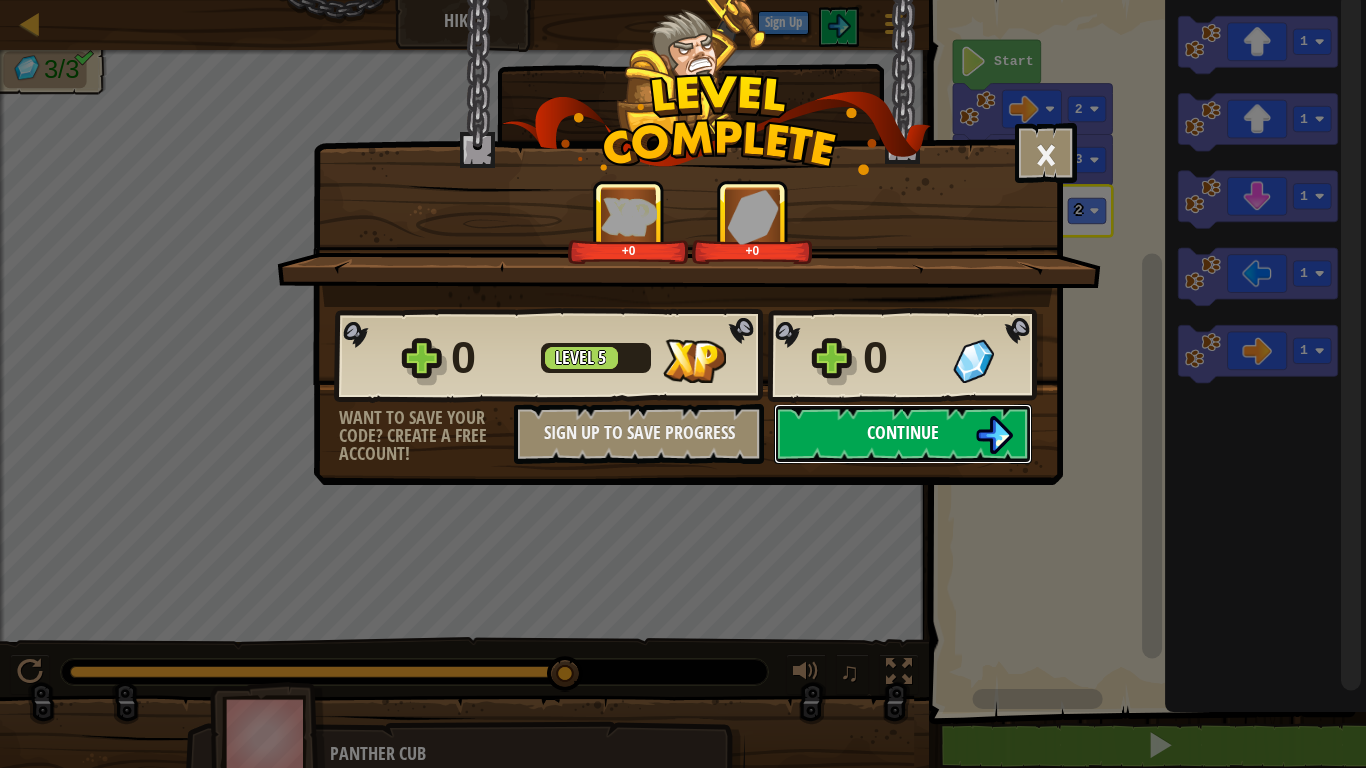 click on "Continue" at bounding box center (903, 434) 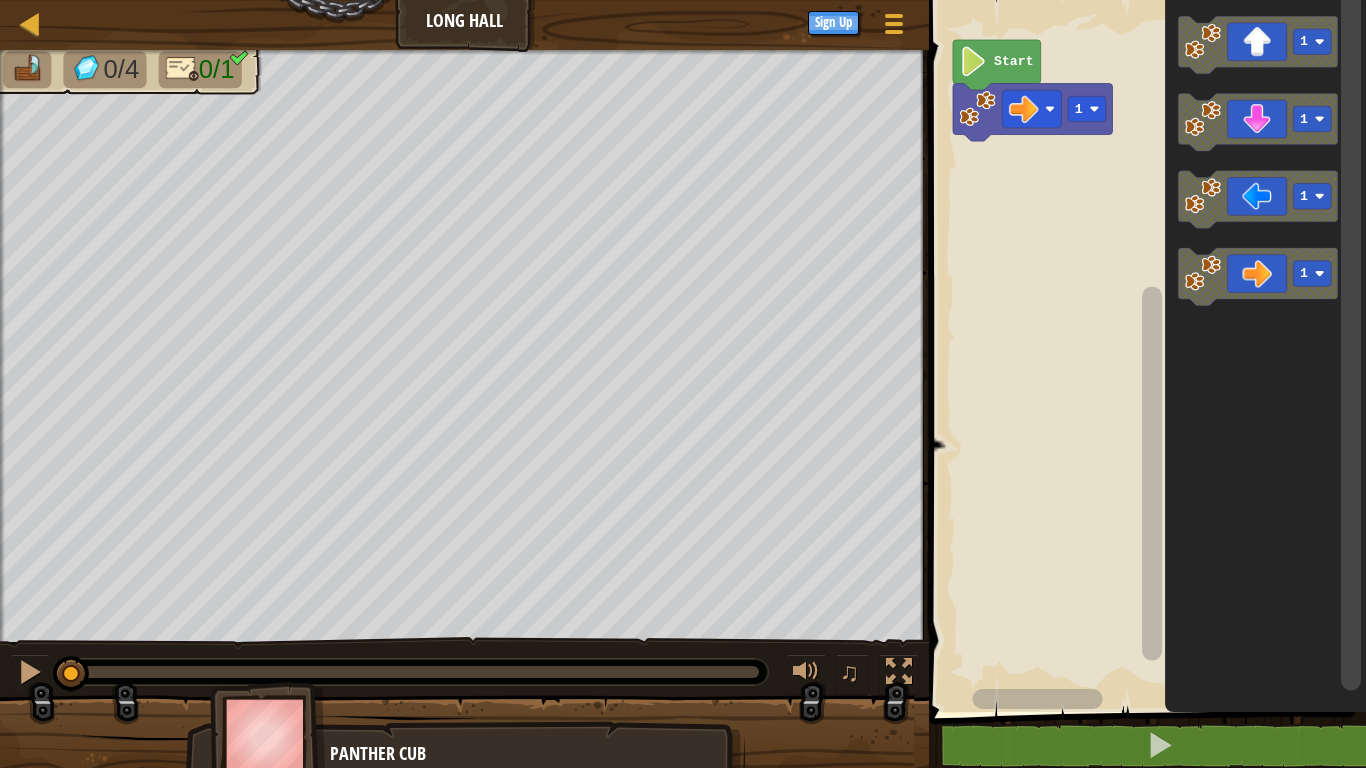 click 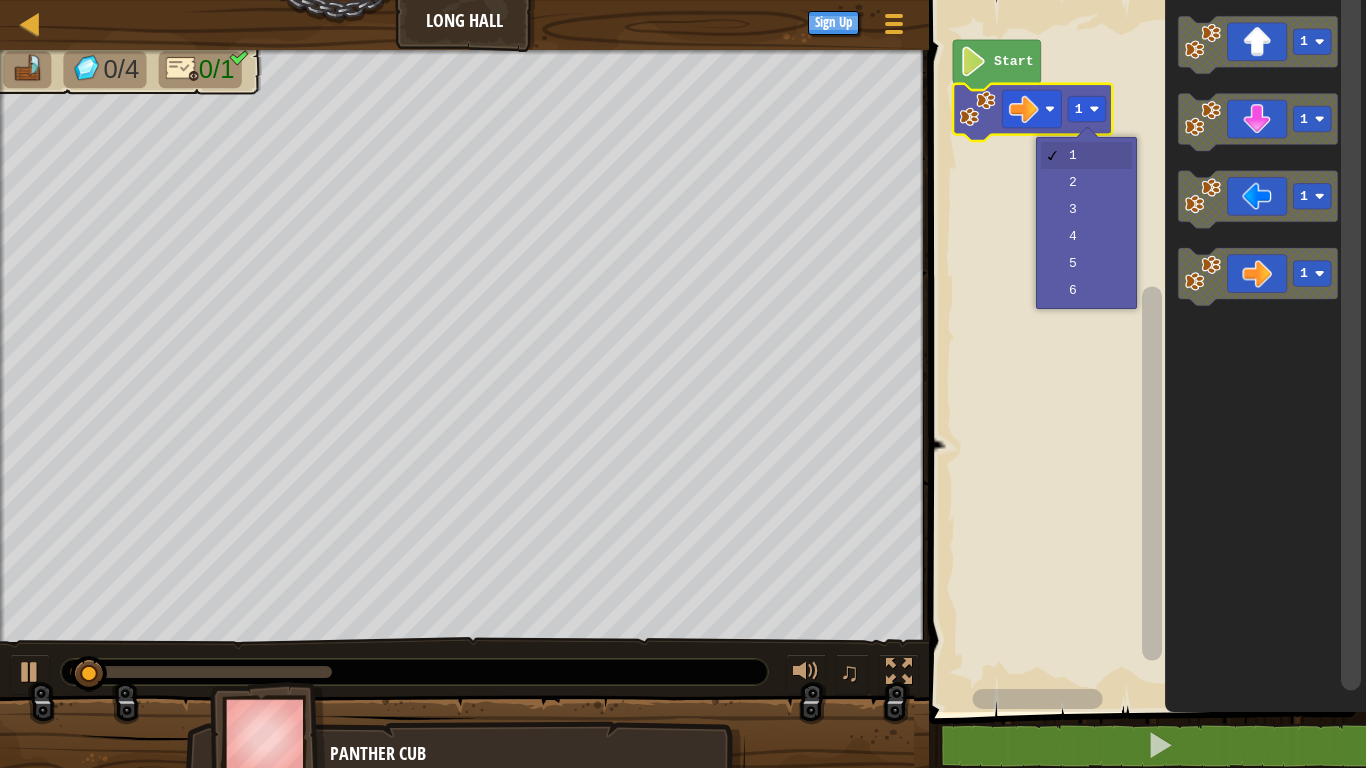click 